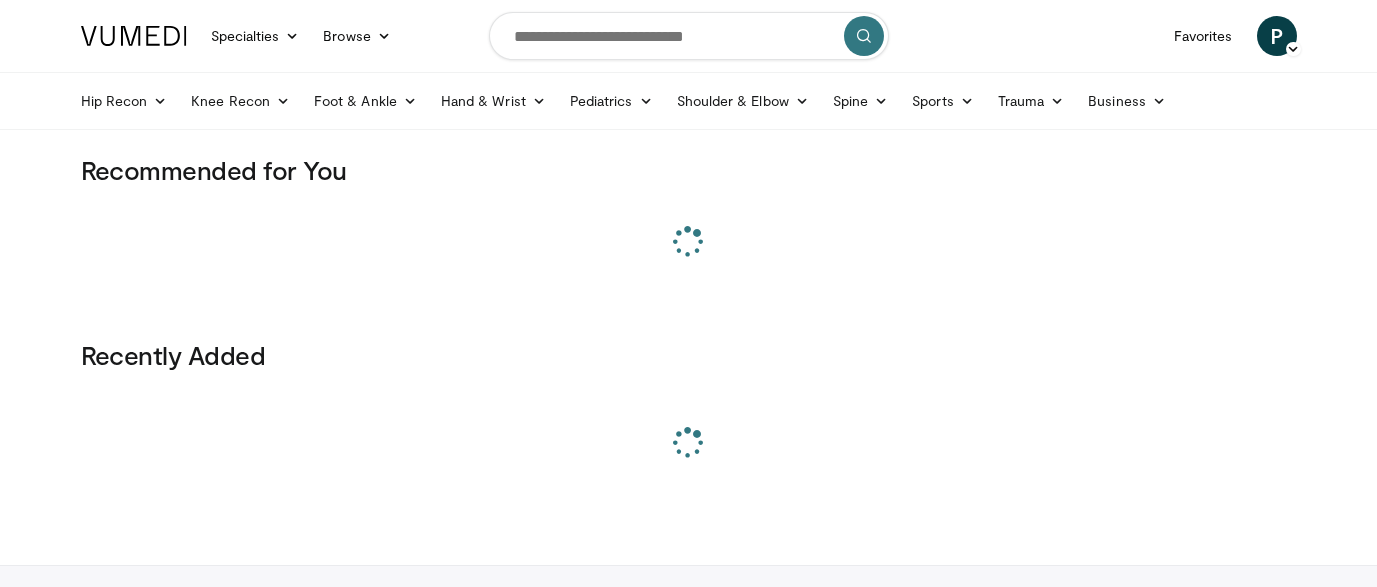 scroll, scrollTop: 0, scrollLeft: 0, axis: both 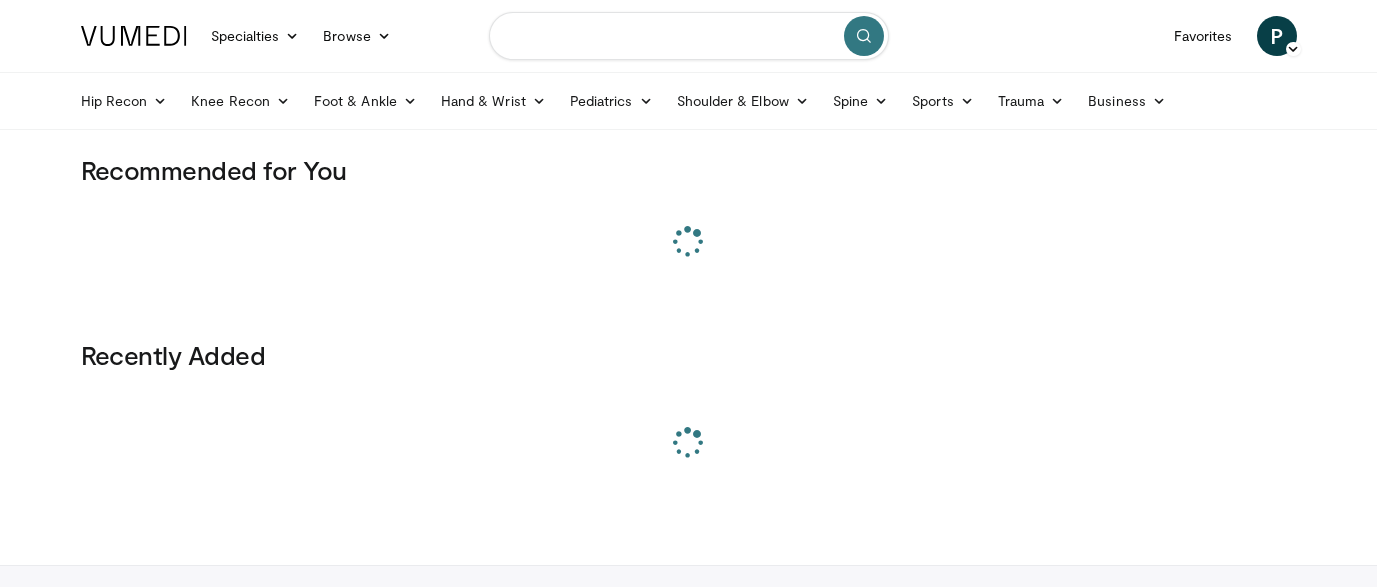 click at bounding box center [689, 36] 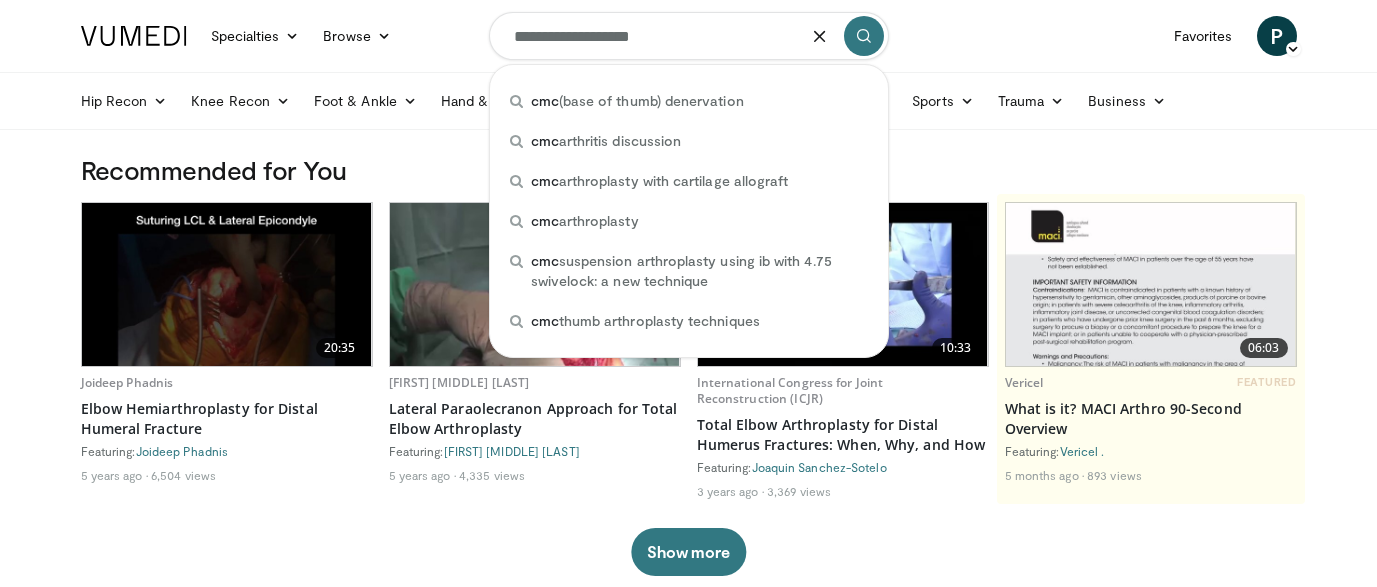 type on "**********" 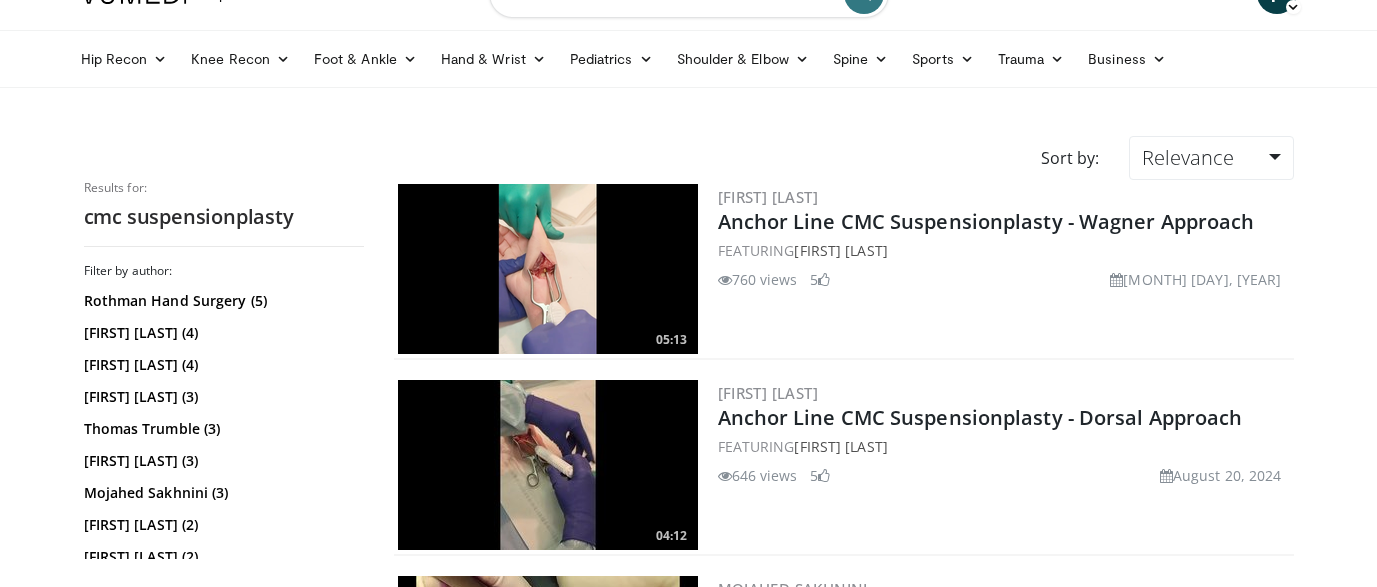 scroll, scrollTop: 51, scrollLeft: 0, axis: vertical 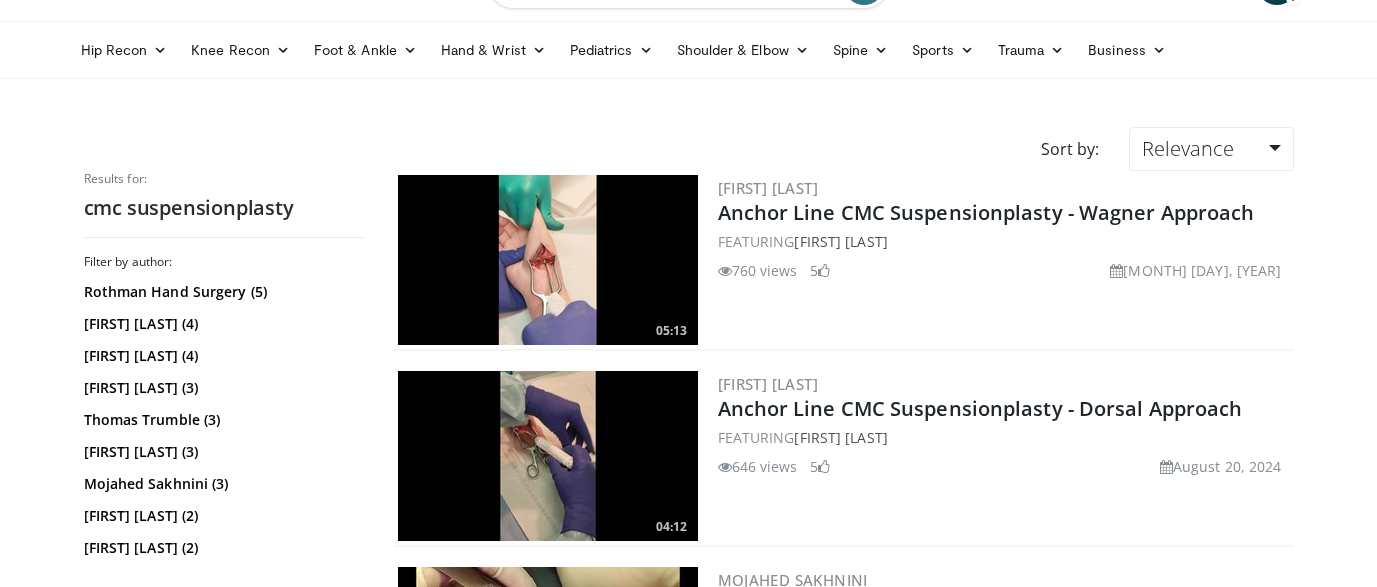 click at bounding box center [548, 260] 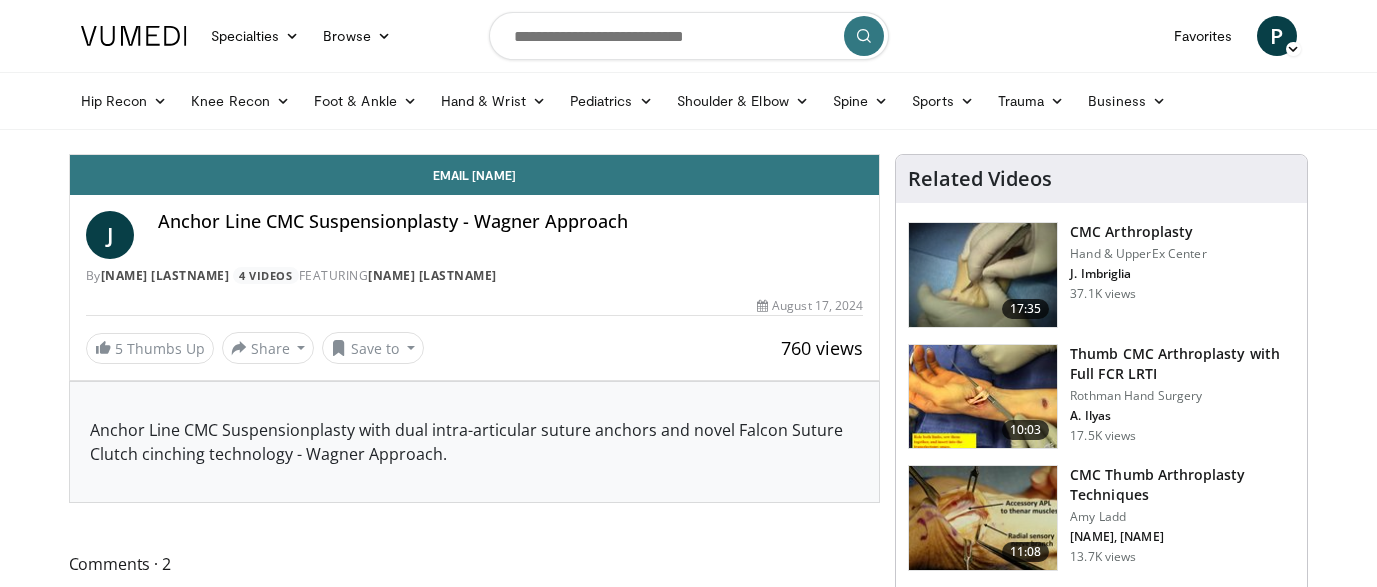 scroll, scrollTop: 0, scrollLeft: 0, axis: both 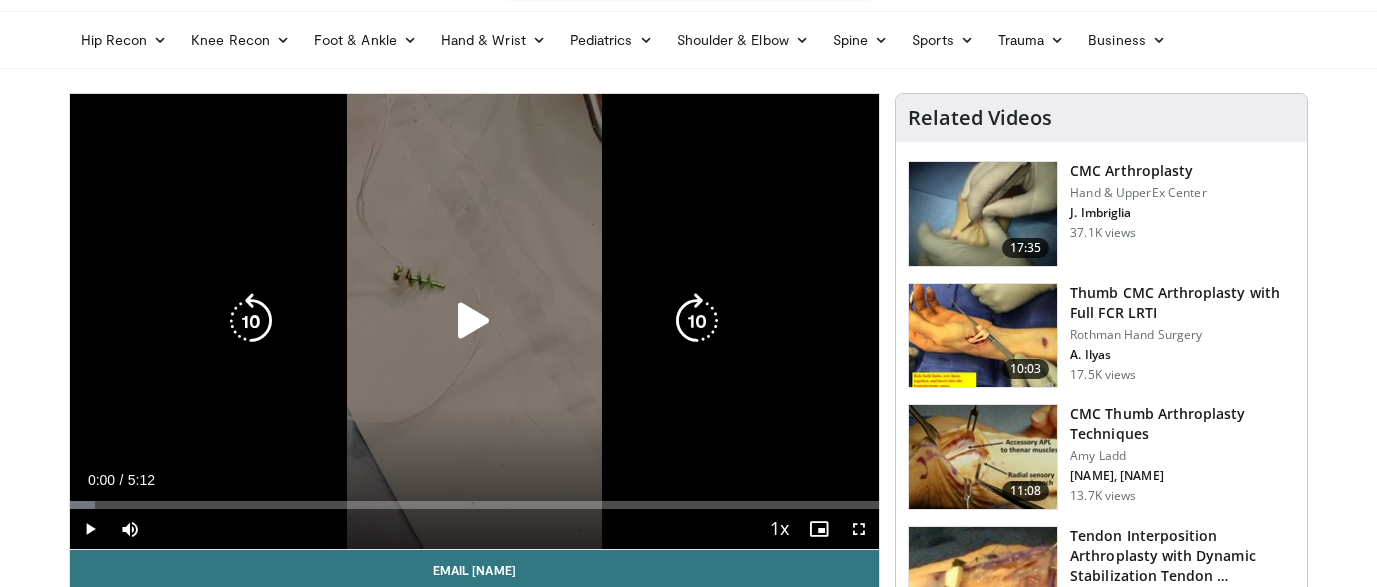 click at bounding box center (474, 321) 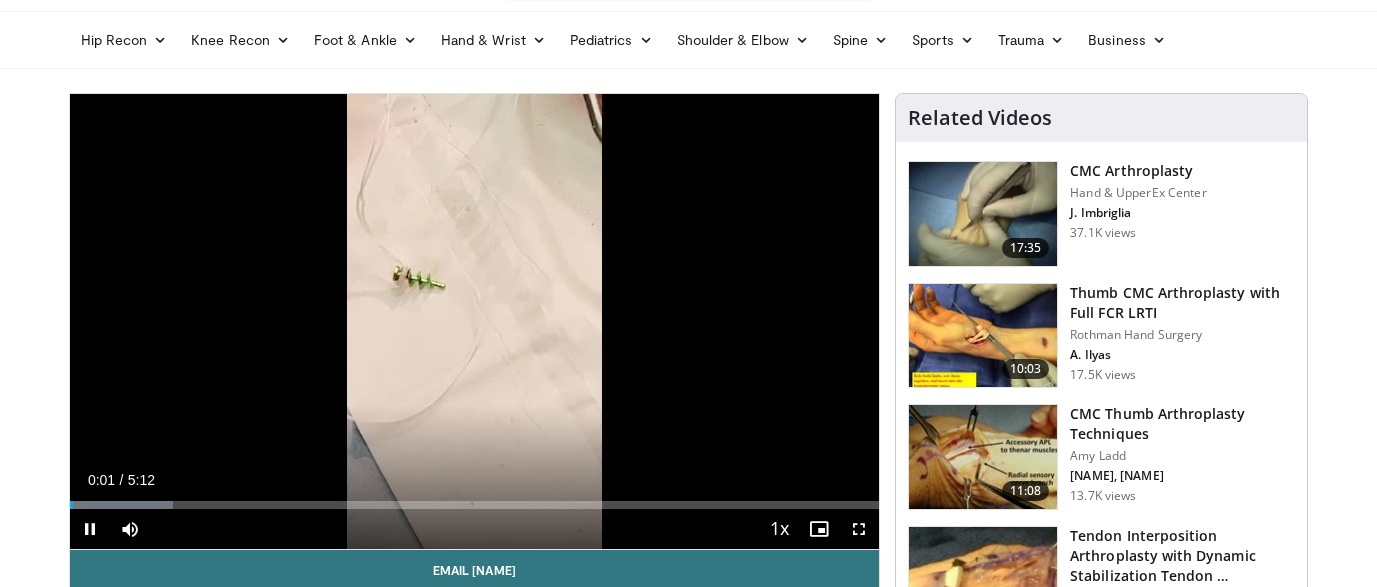 click at bounding box center [859, 529] 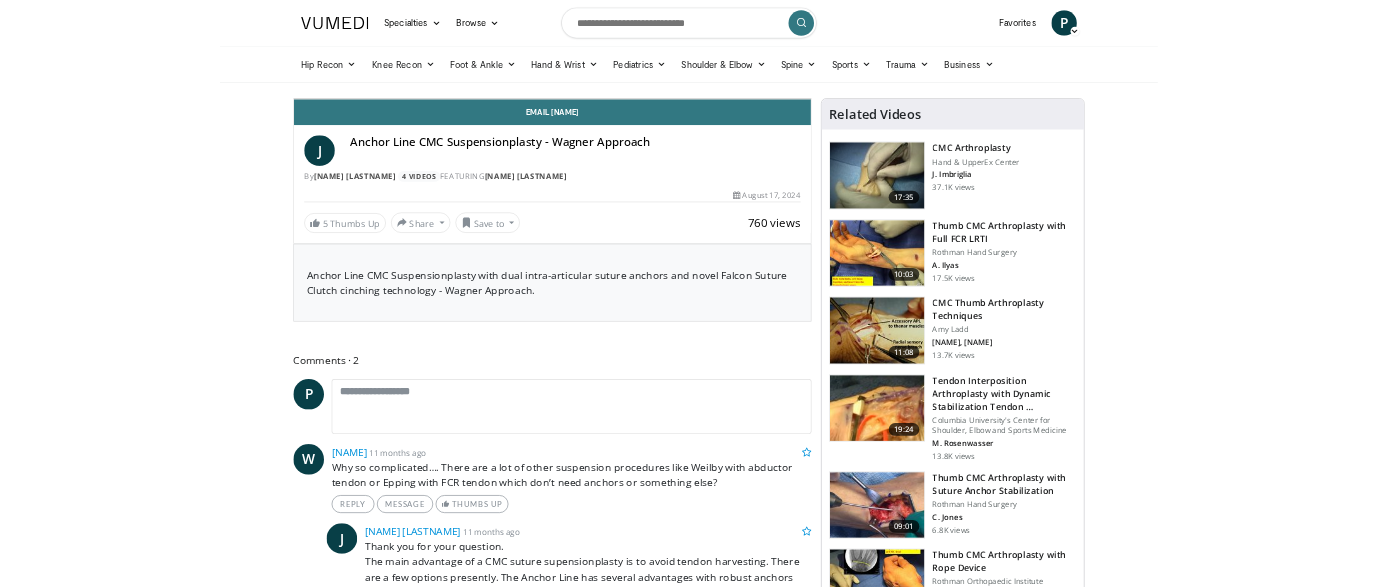 scroll, scrollTop: 61, scrollLeft: 0, axis: vertical 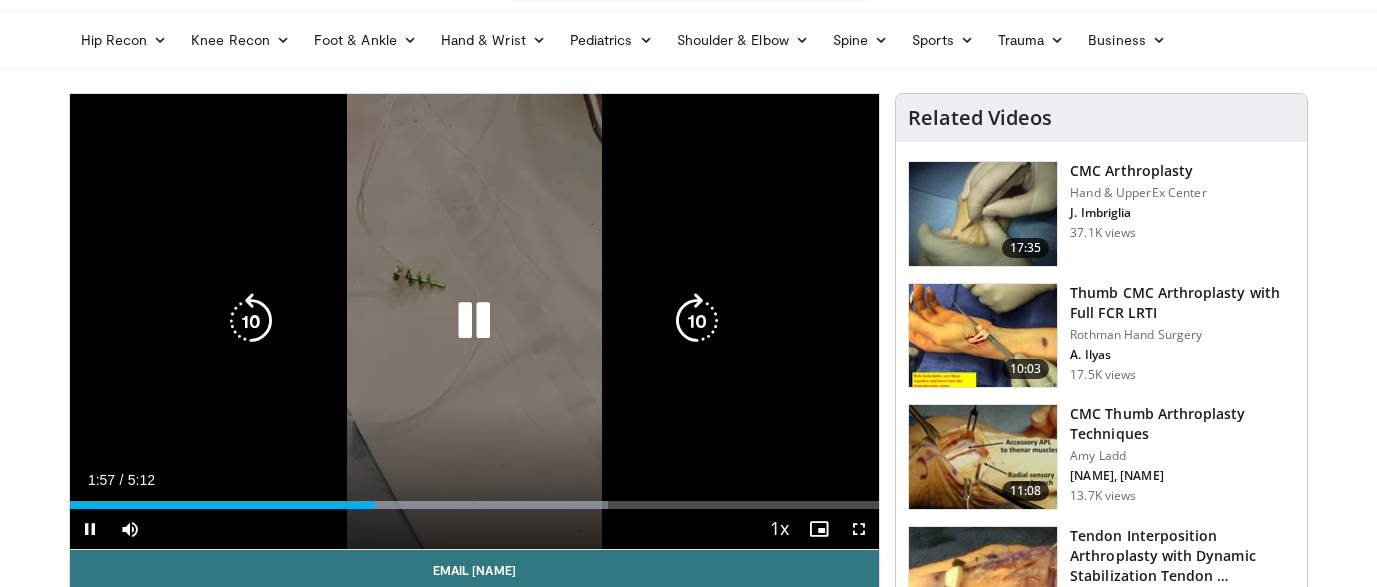 click at bounding box center (474, 321) 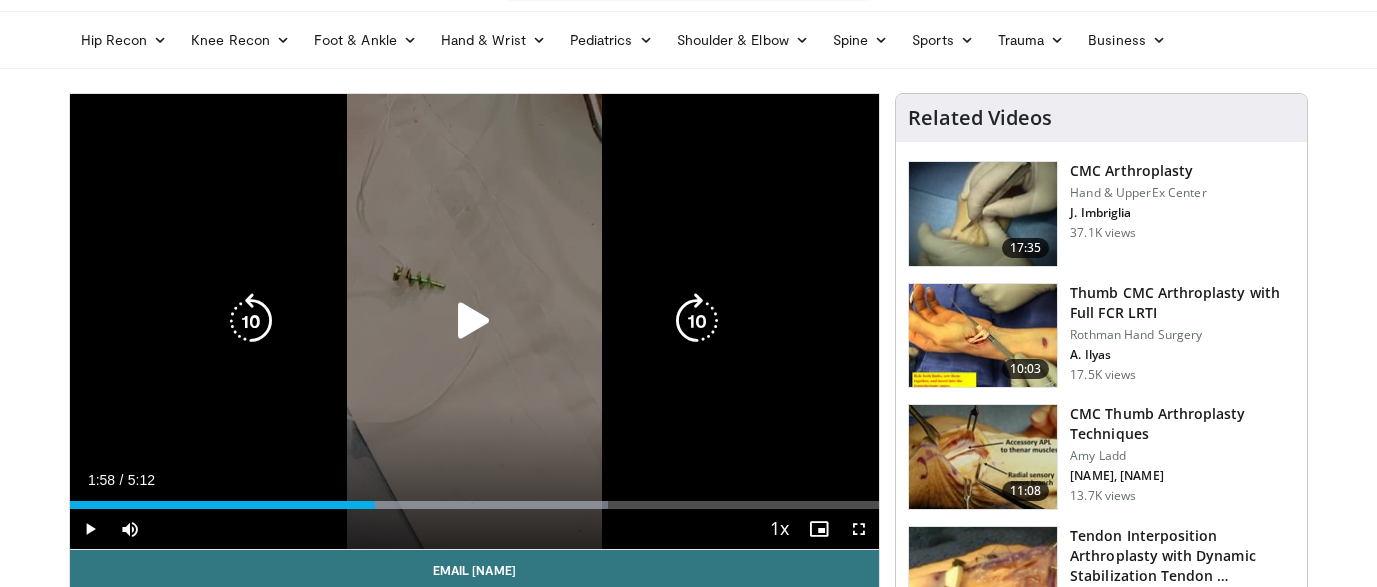click at bounding box center (474, 321) 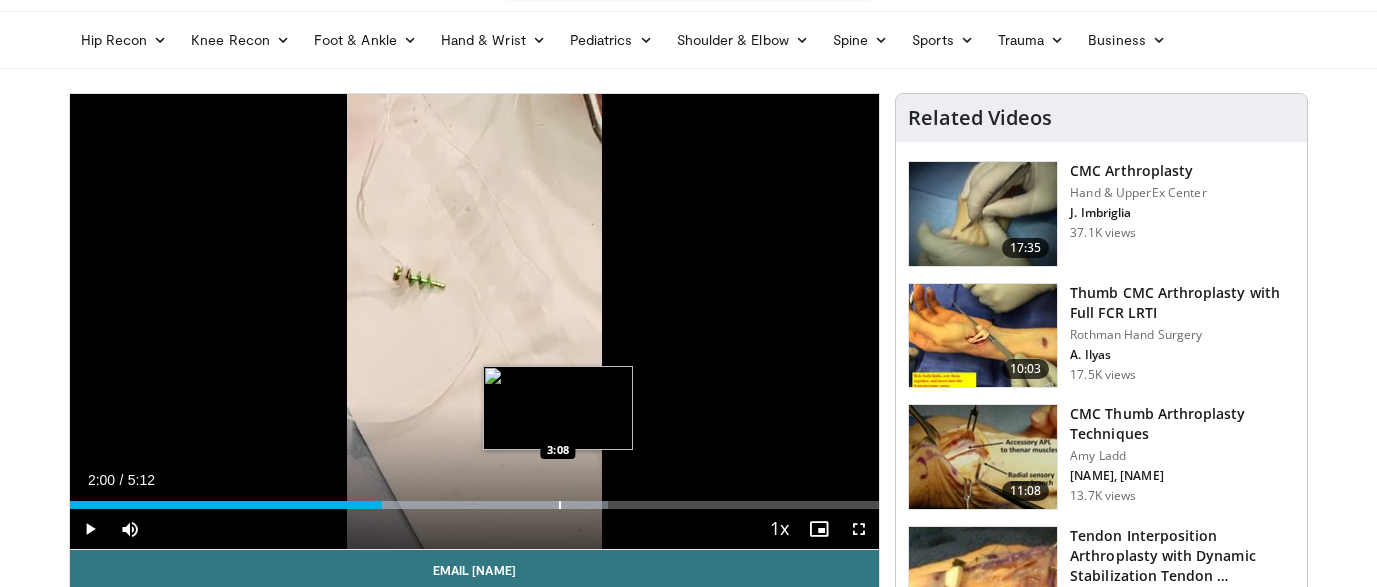 click at bounding box center (560, 505) 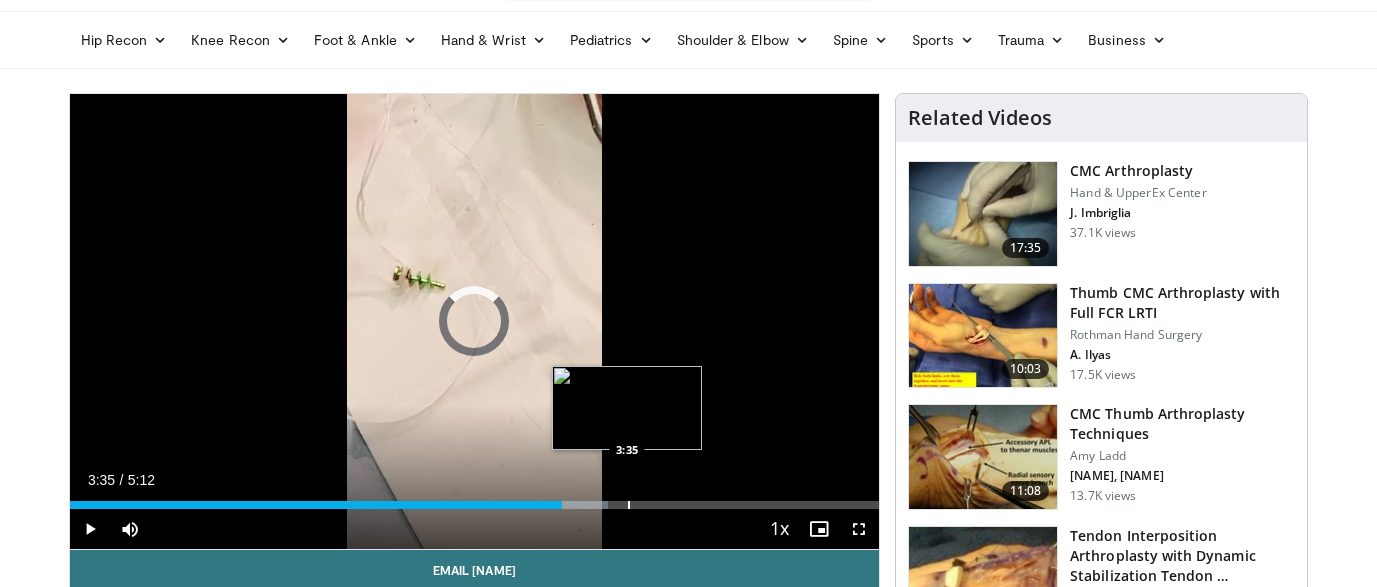 click at bounding box center [629, 505] 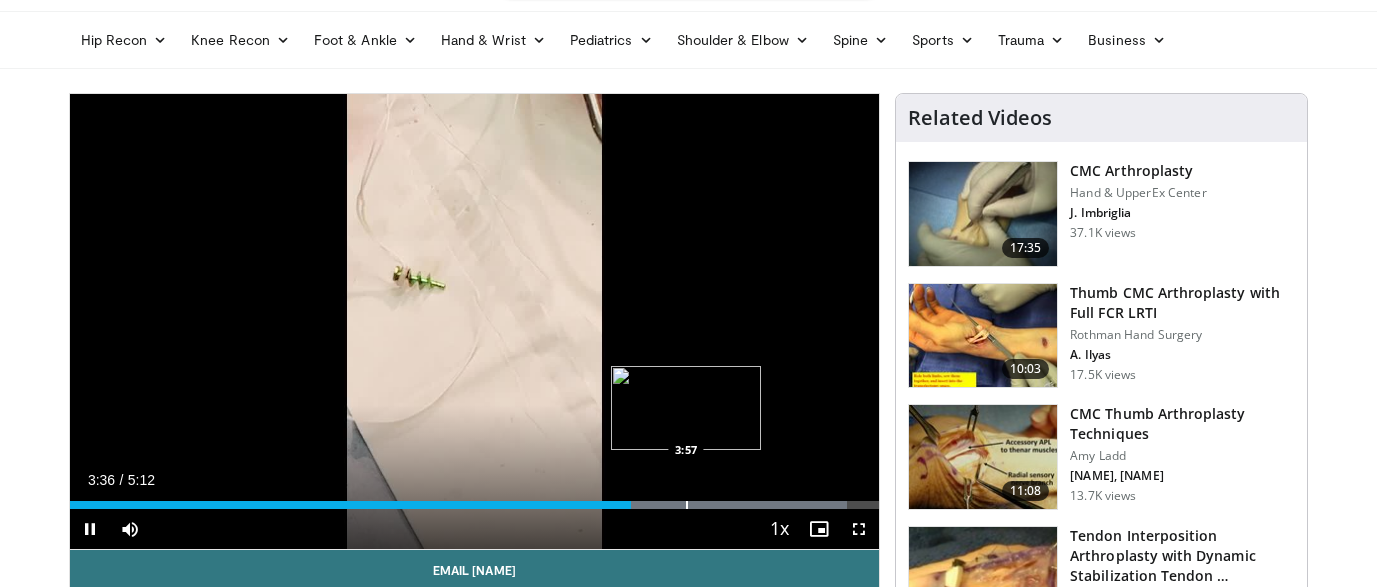 click at bounding box center (687, 505) 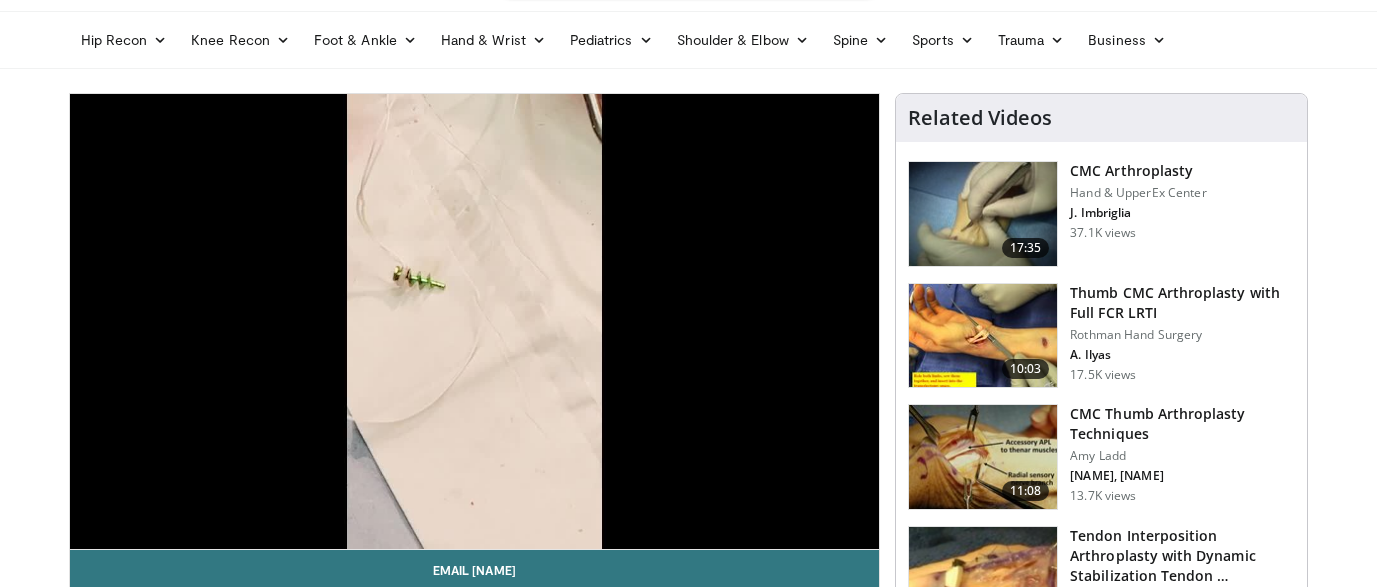 click at bounding box center (983, 457) 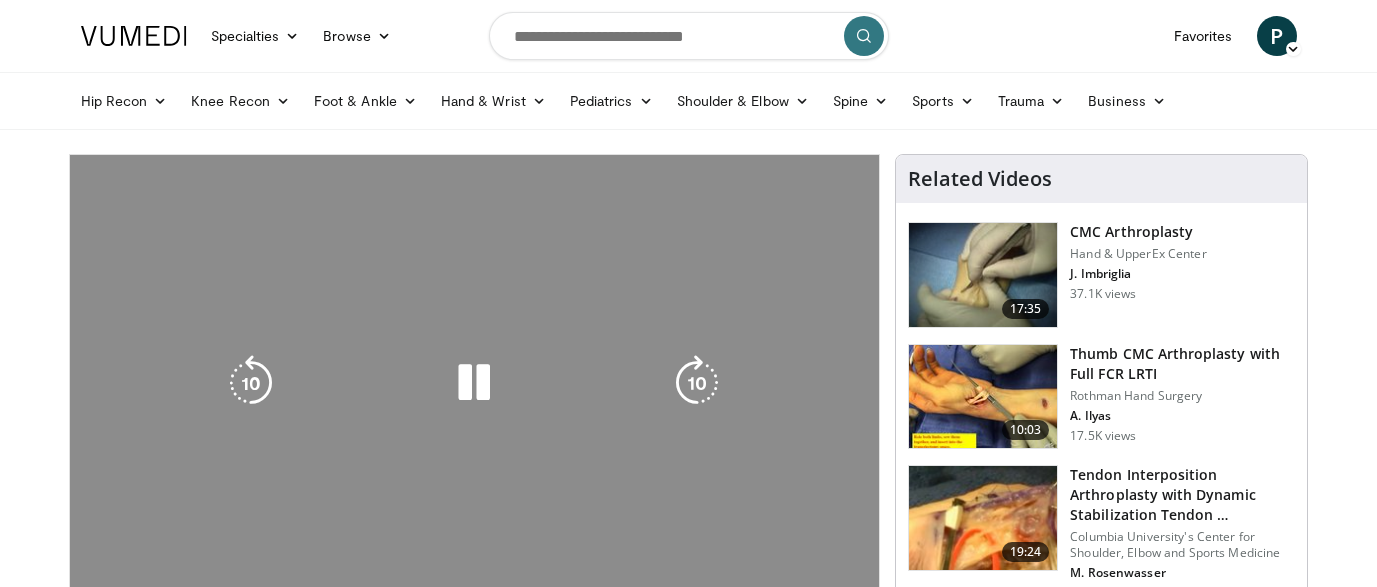 scroll, scrollTop: 0, scrollLeft: 0, axis: both 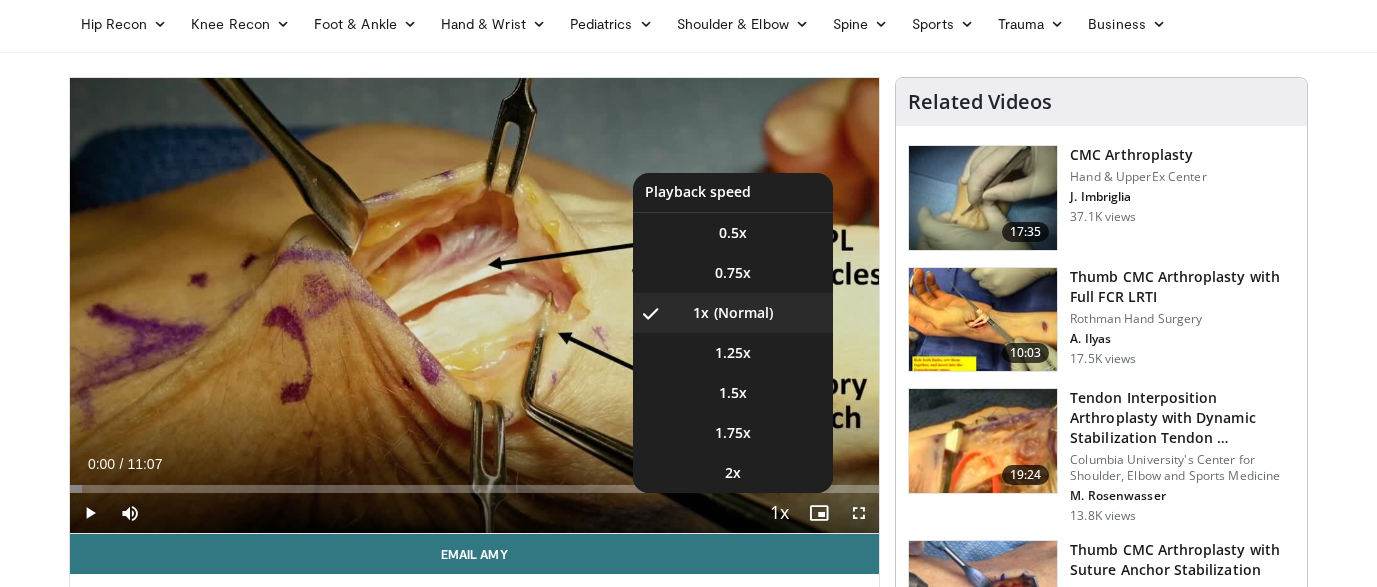 click at bounding box center (779, 514) 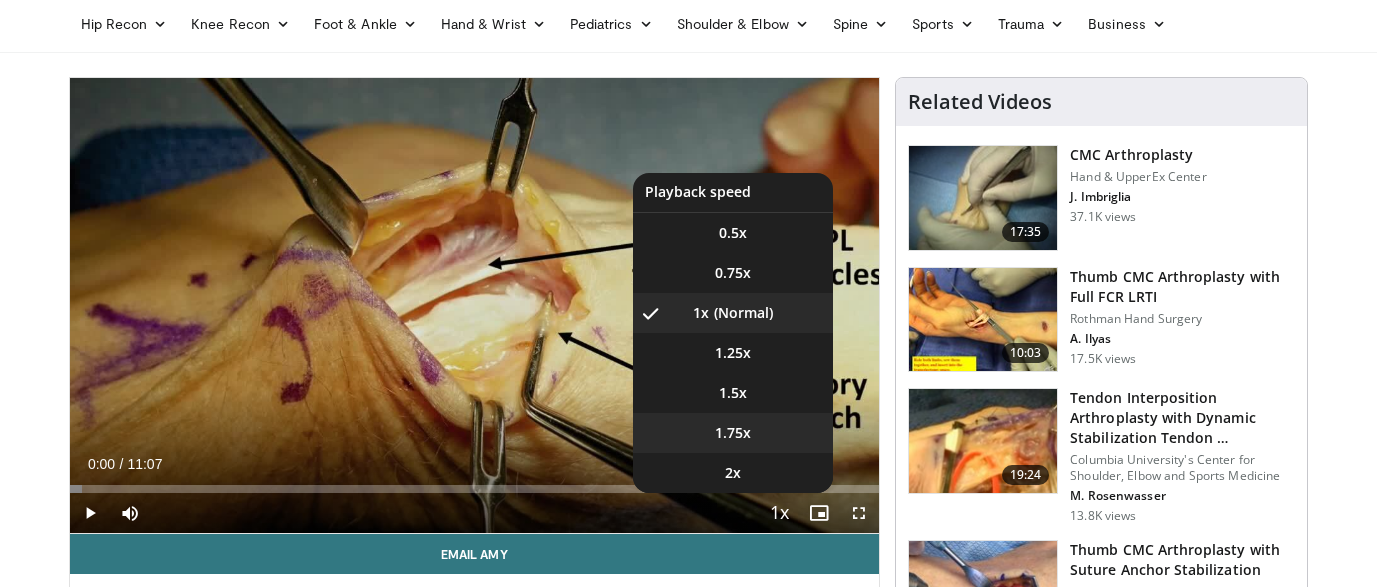 click on "1.75x" at bounding box center (733, 433) 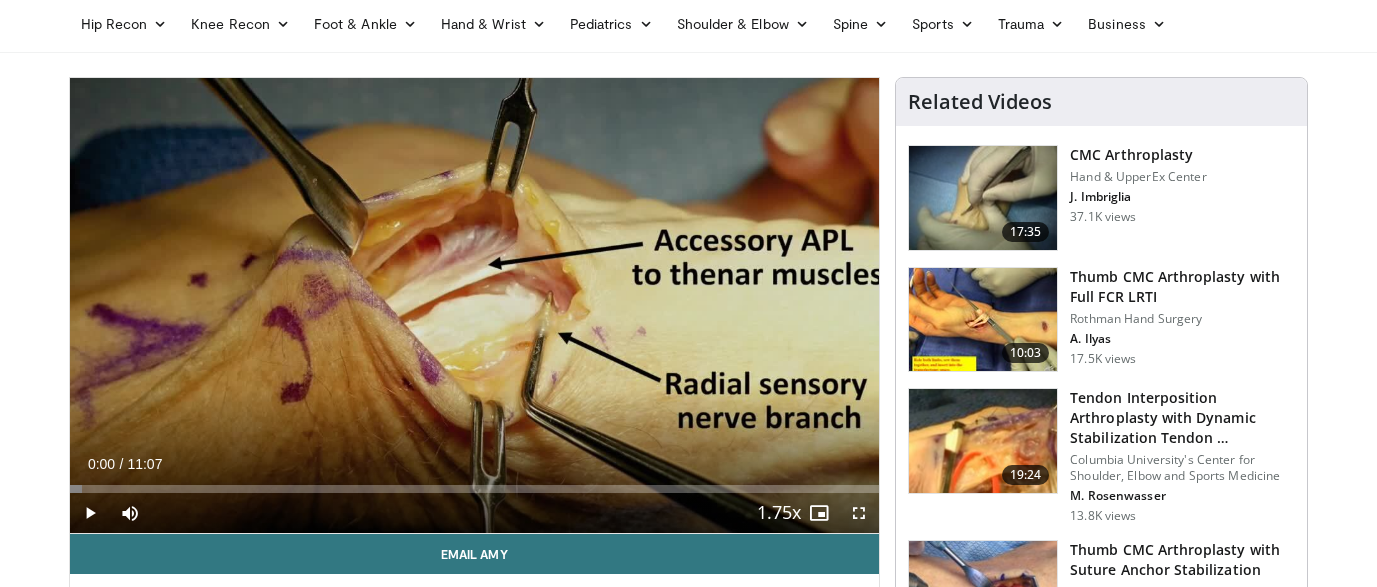 click at bounding box center (90, 513) 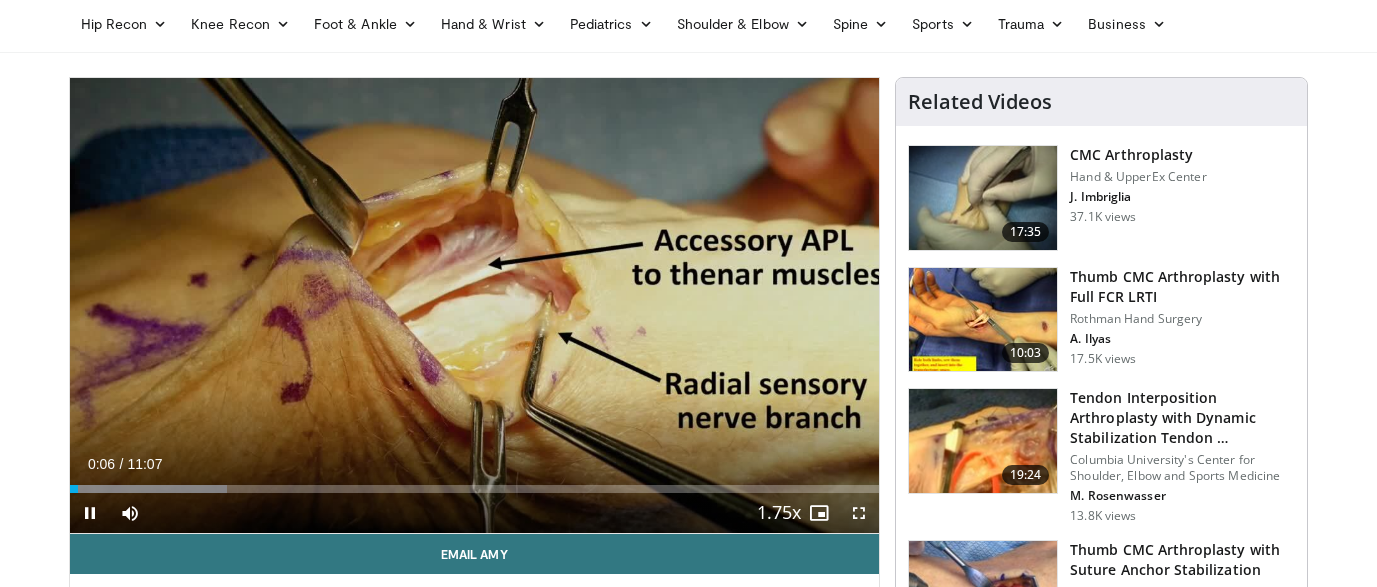 click at bounding box center [859, 513] 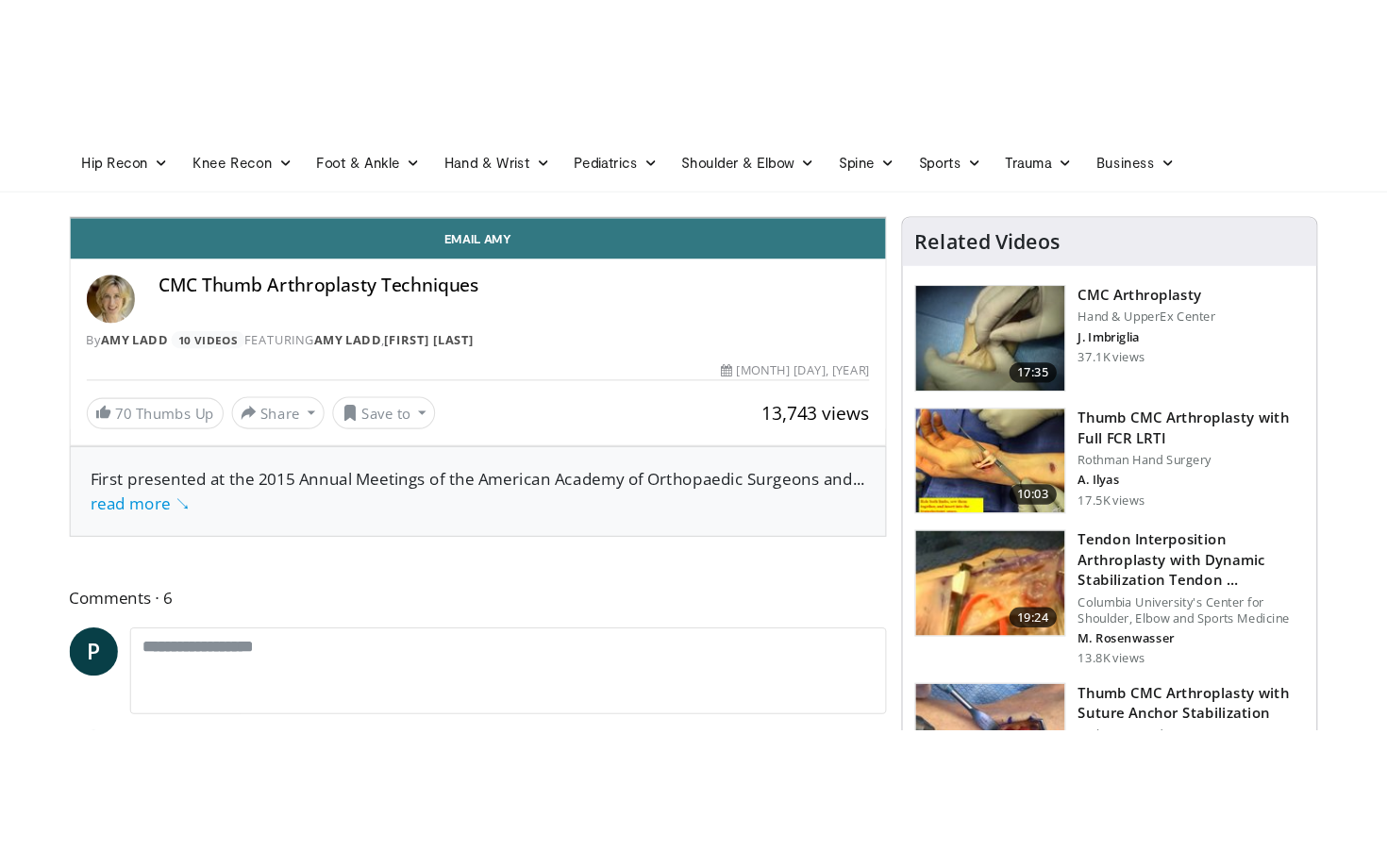 scroll, scrollTop: 0, scrollLeft: 0, axis: both 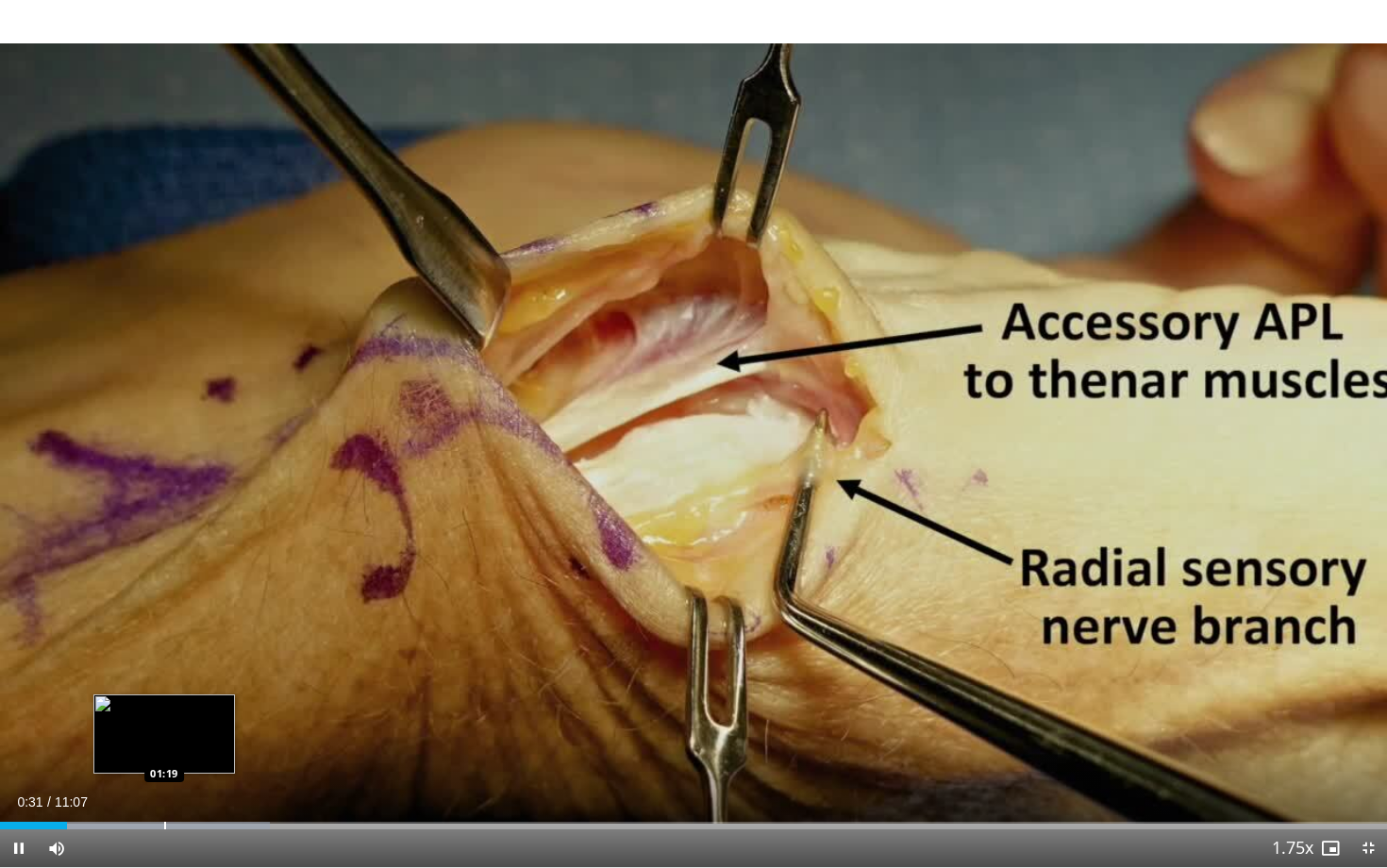 click on "Loaded :  19.48% 00:32 01:19" at bounding box center (694, 820) 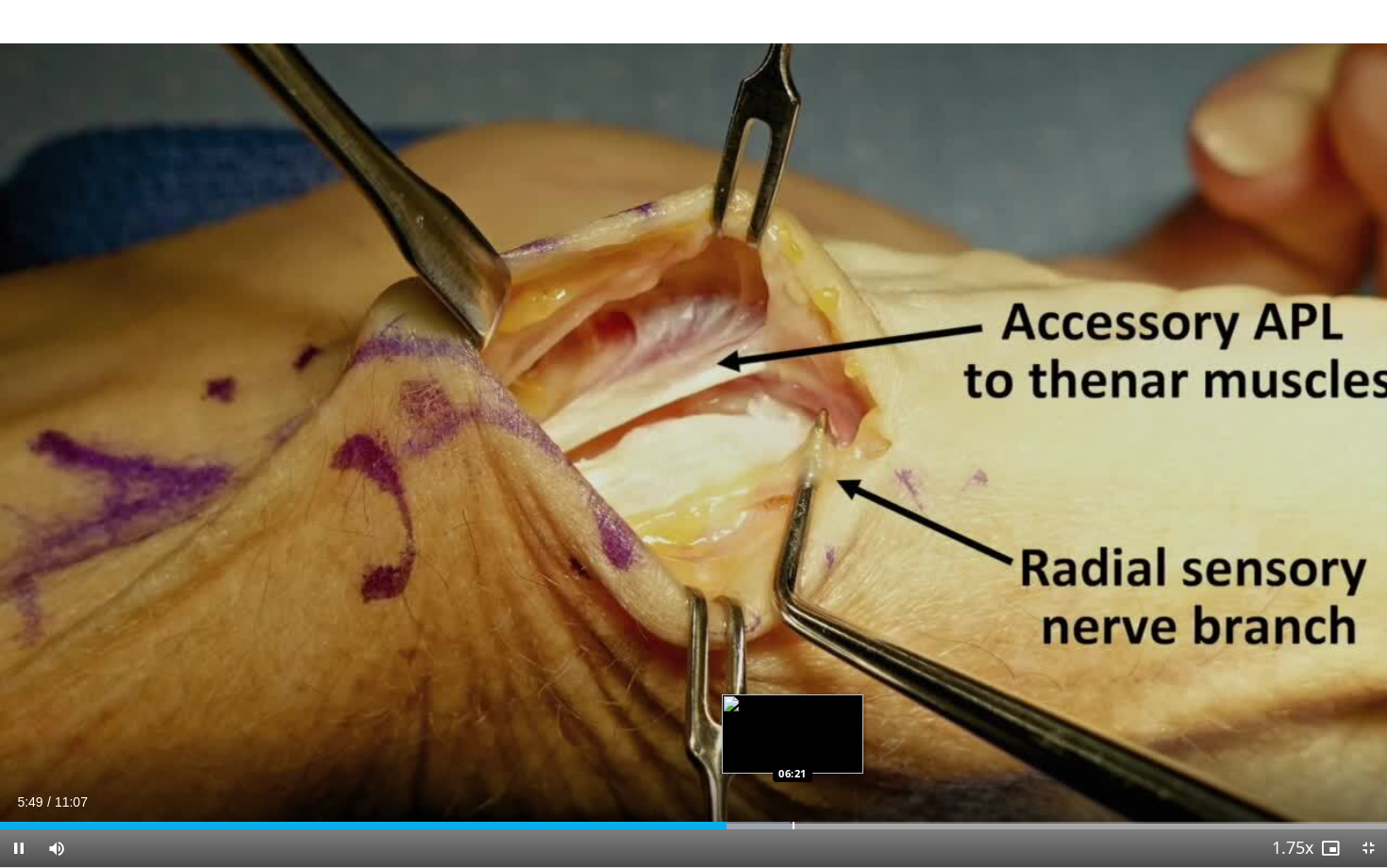 click at bounding box center (794, 826) 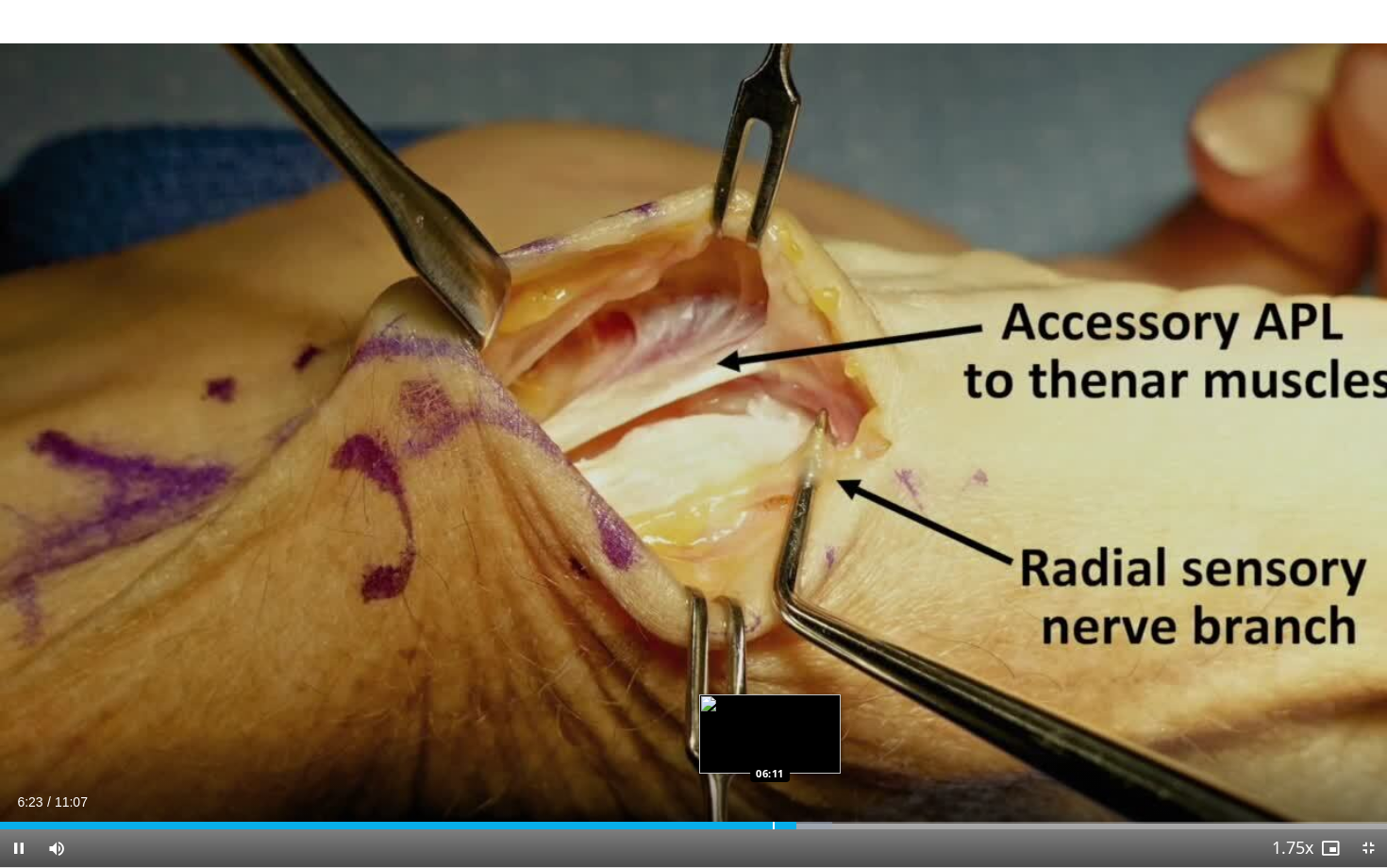 click on "Loaded :  59.97% 06:23 06:11" at bounding box center (694, 826) 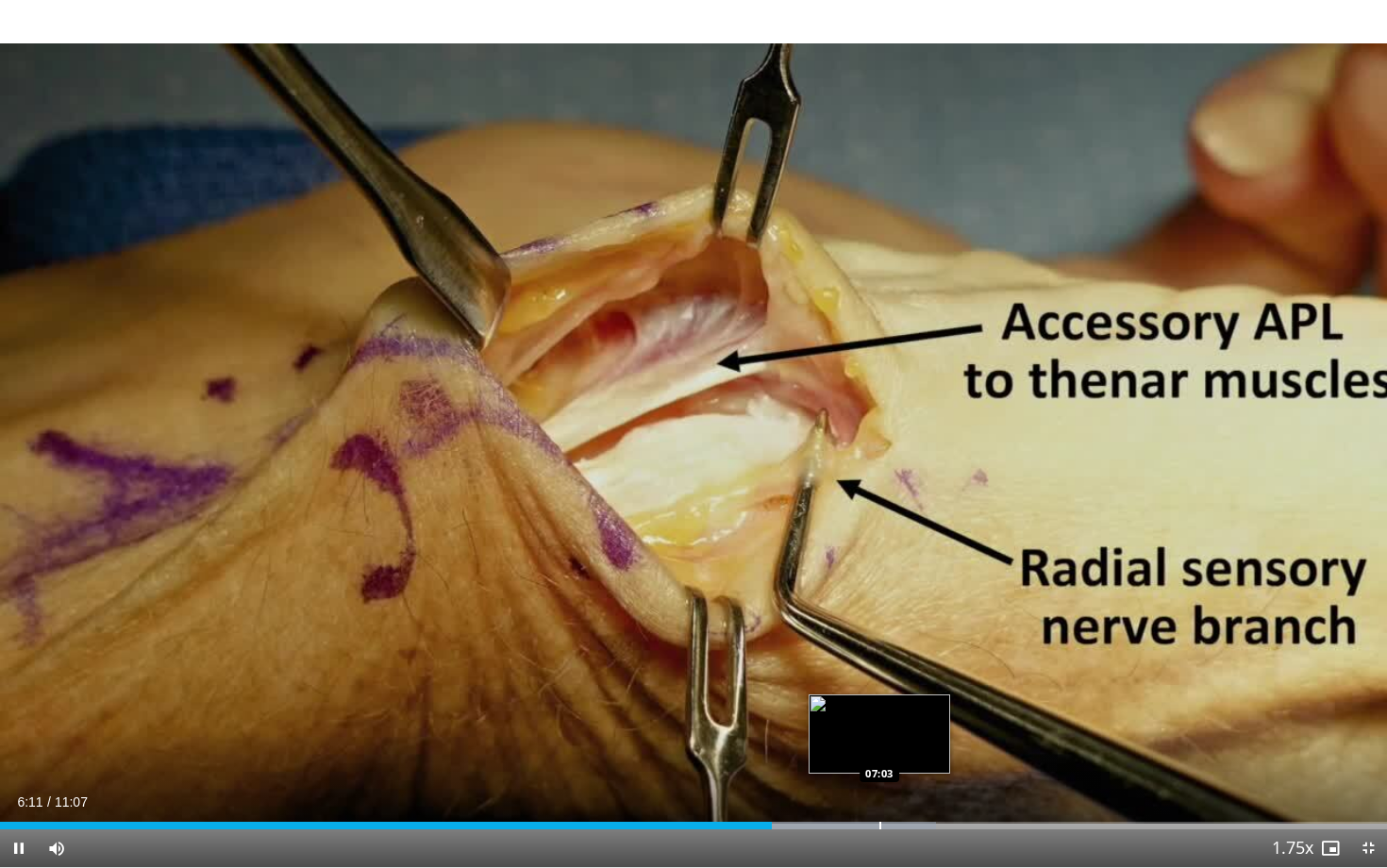 click at bounding box center (880, 826) 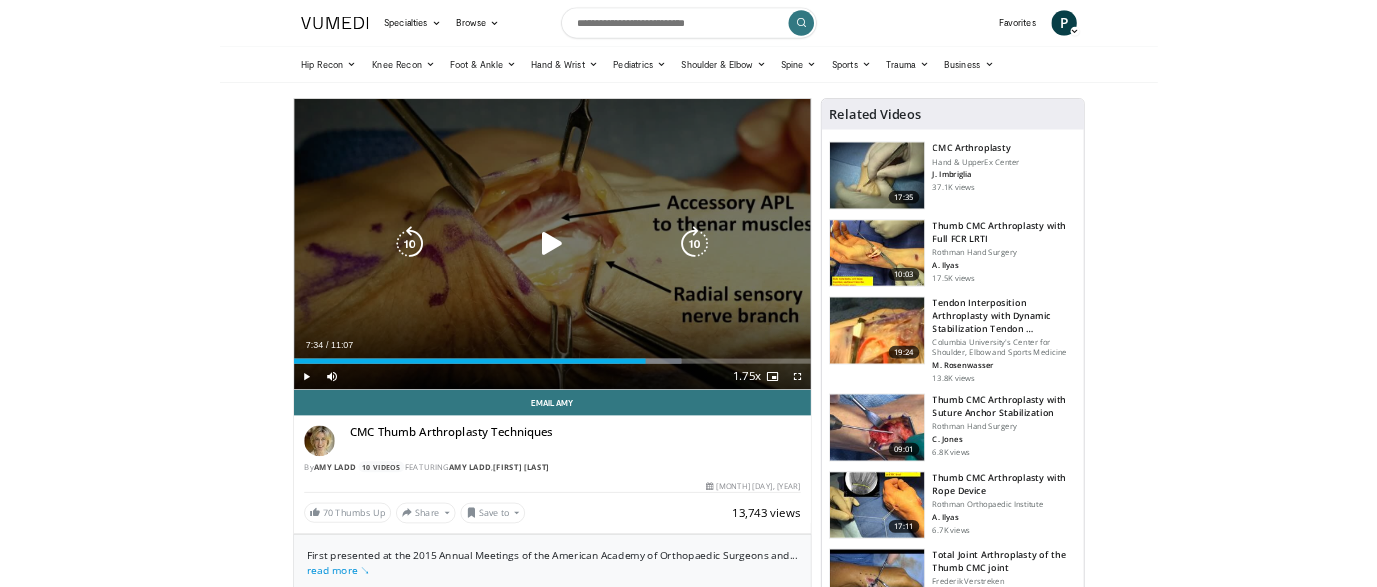 scroll, scrollTop: 77, scrollLeft: 0, axis: vertical 